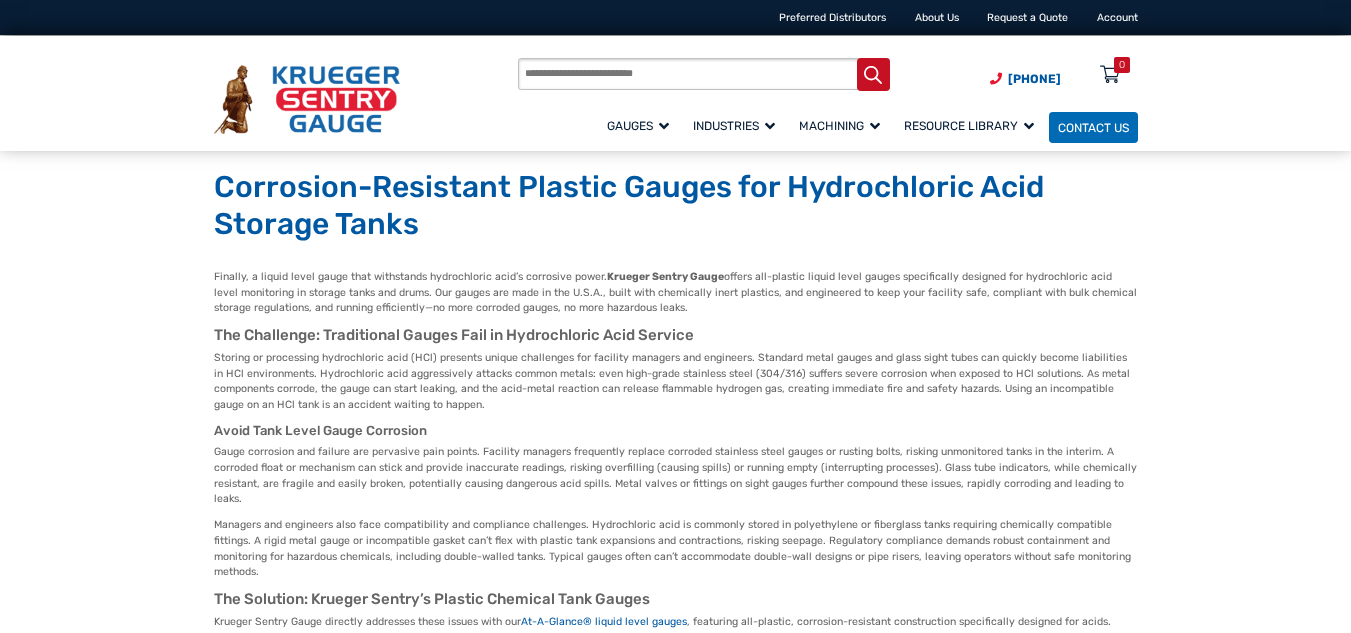scroll, scrollTop: 0, scrollLeft: 0, axis: both 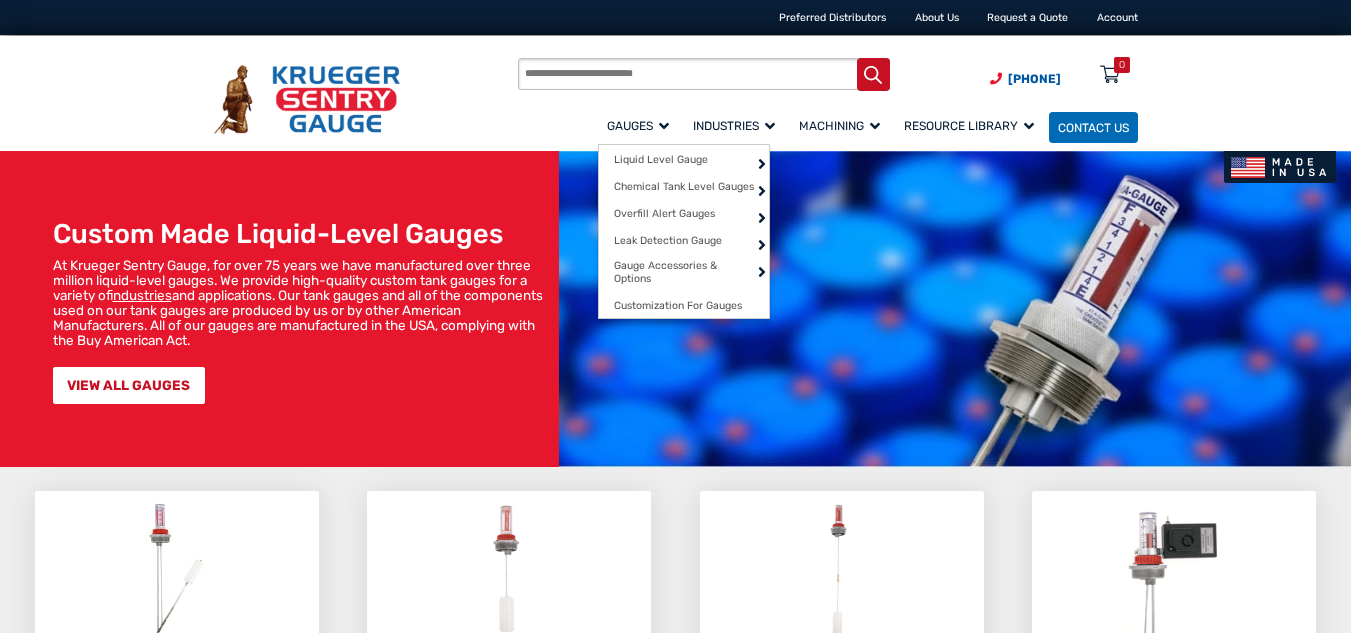 click on "Gauges" at bounding box center (638, 126) 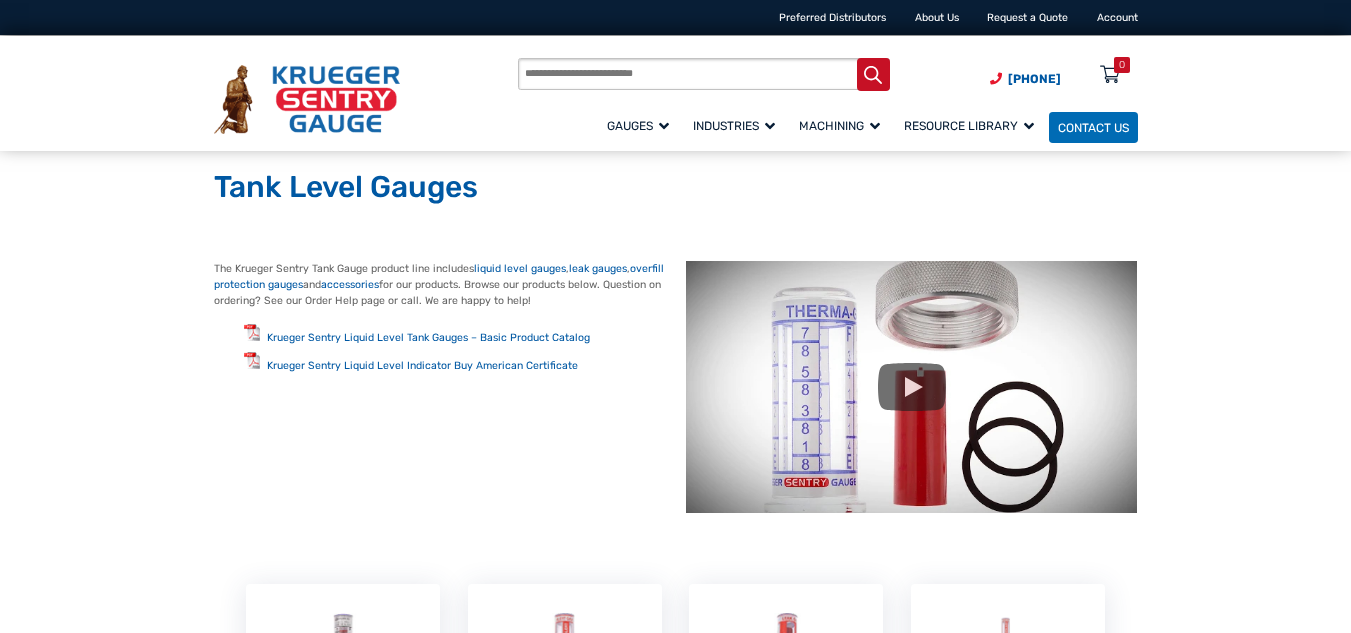 scroll, scrollTop: 0, scrollLeft: 0, axis: both 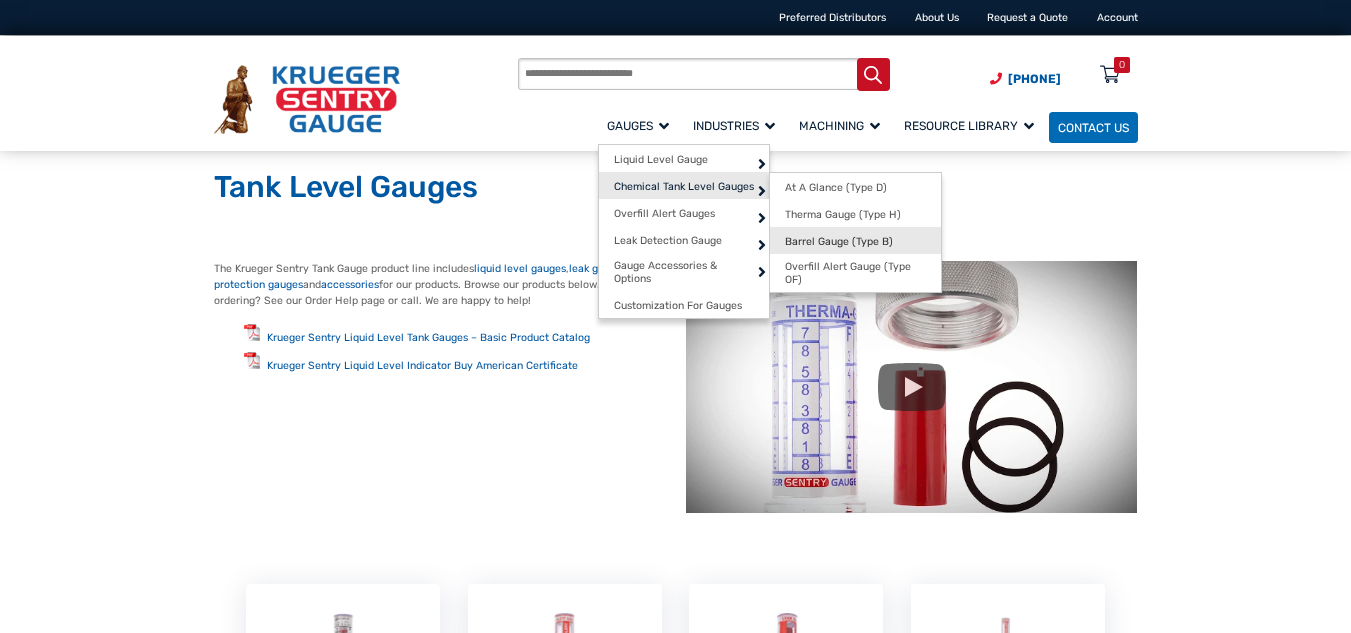 click on "Barrel Gauge (Type B)" at bounding box center (839, 241) 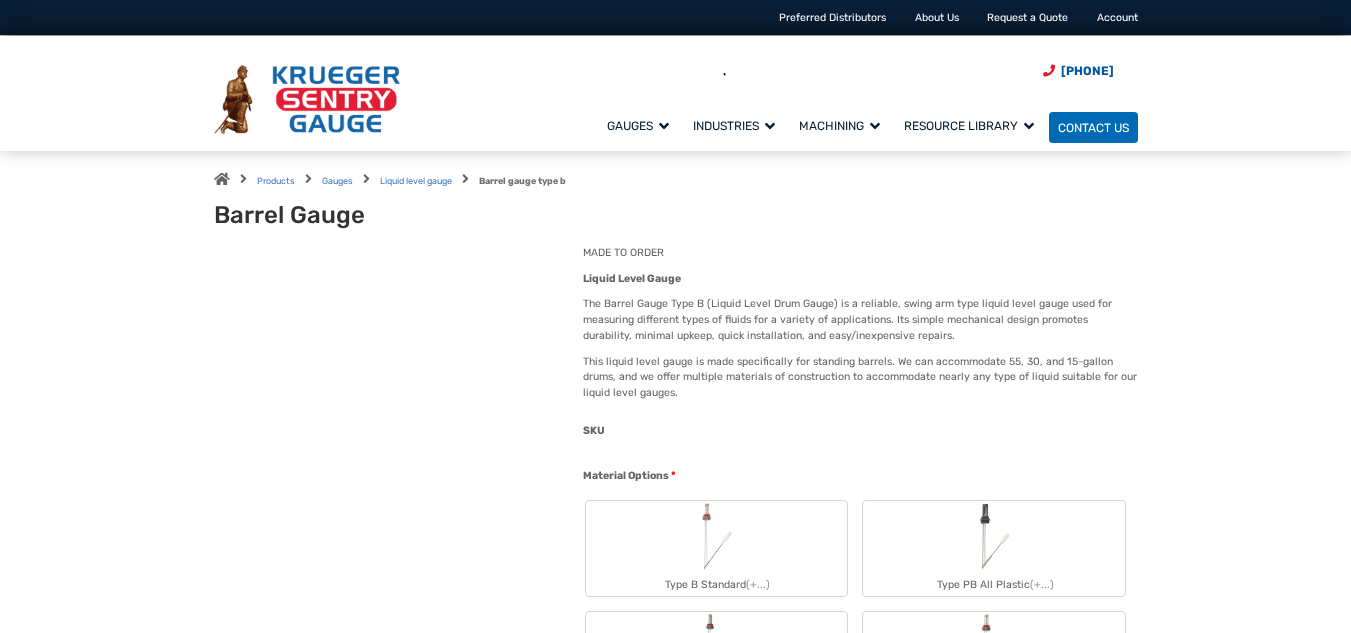 scroll, scrollTop: 0, scrollLeft: 0, axis: both 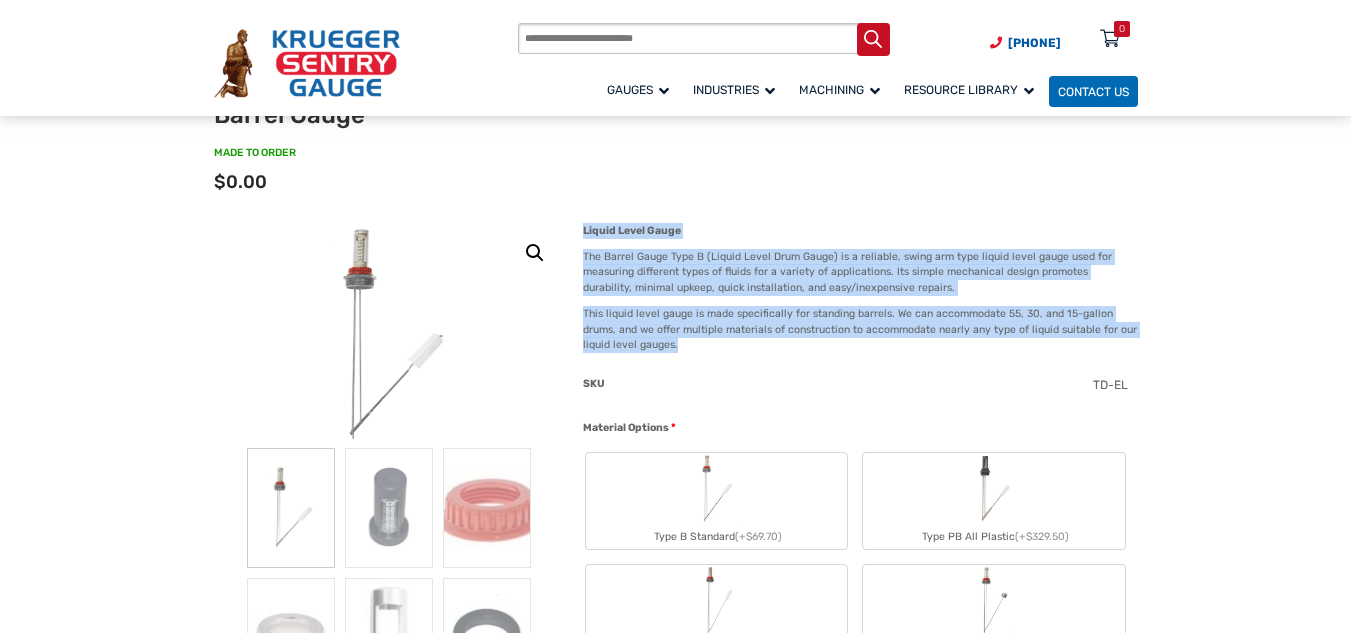 drag, startPoint x: 683, startPoint y: 345, endPoint x: 583, endPoint y: 229, distance: 153.15352 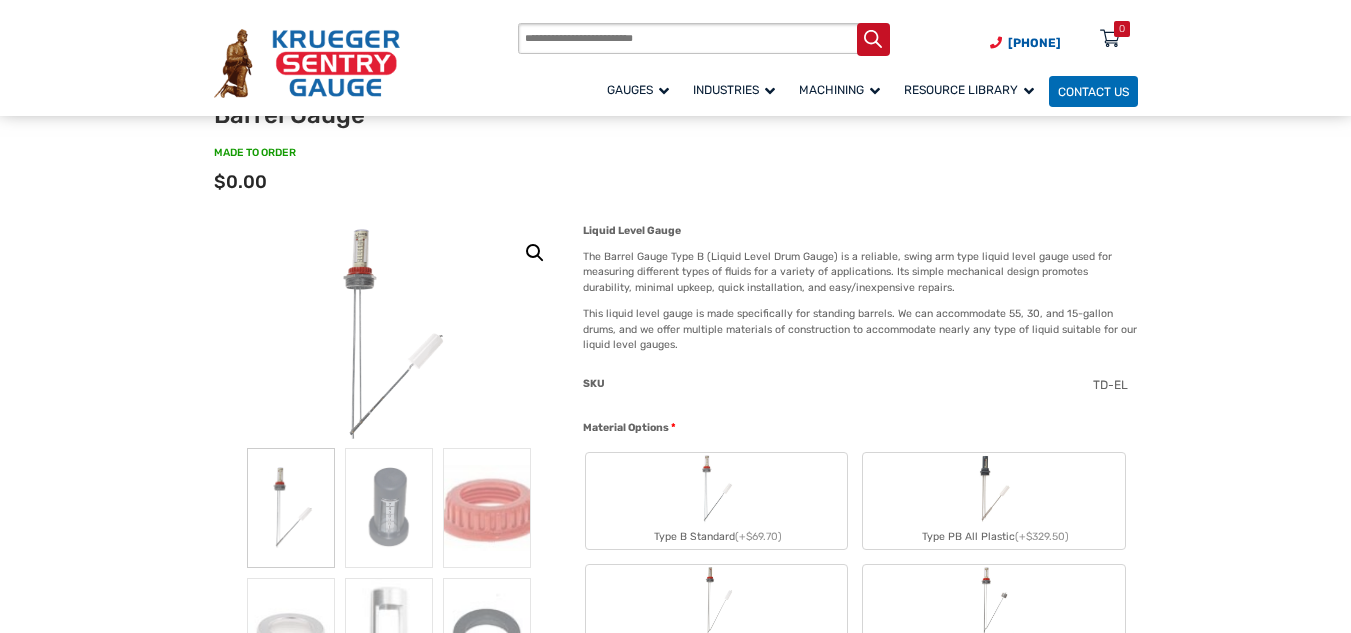 click on "SKU" 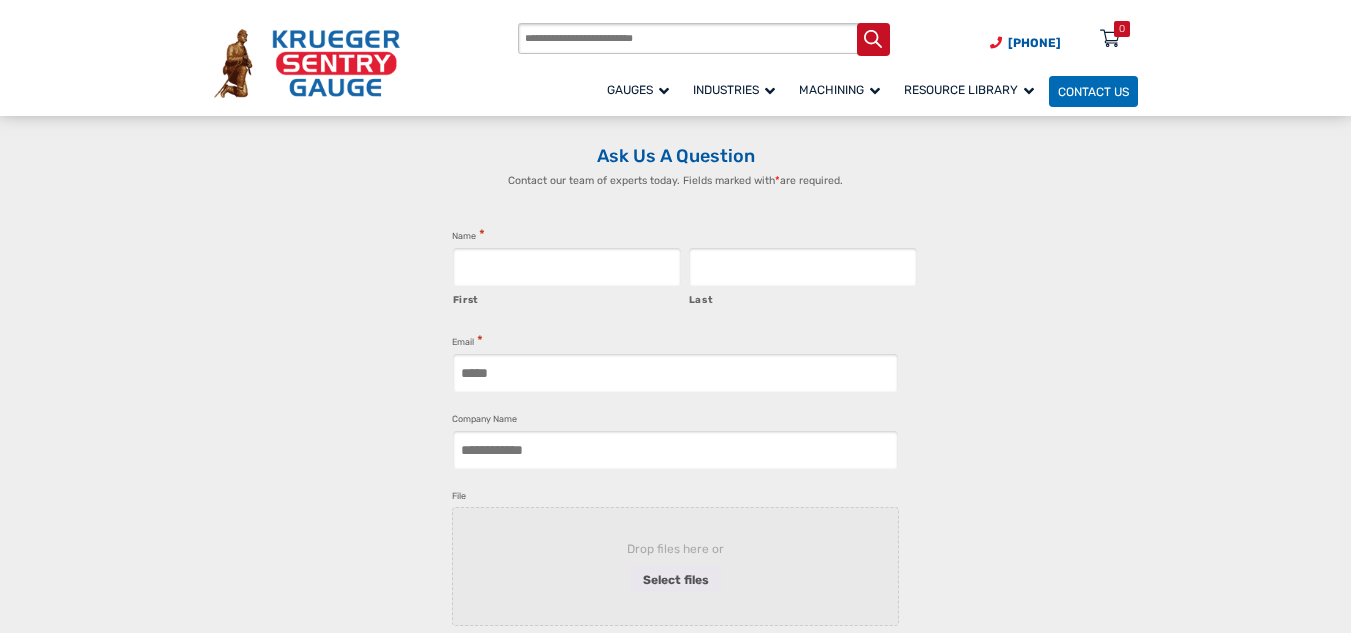 scroll, scrollTop: 2600, scrollLeft: 0, axis: vertical 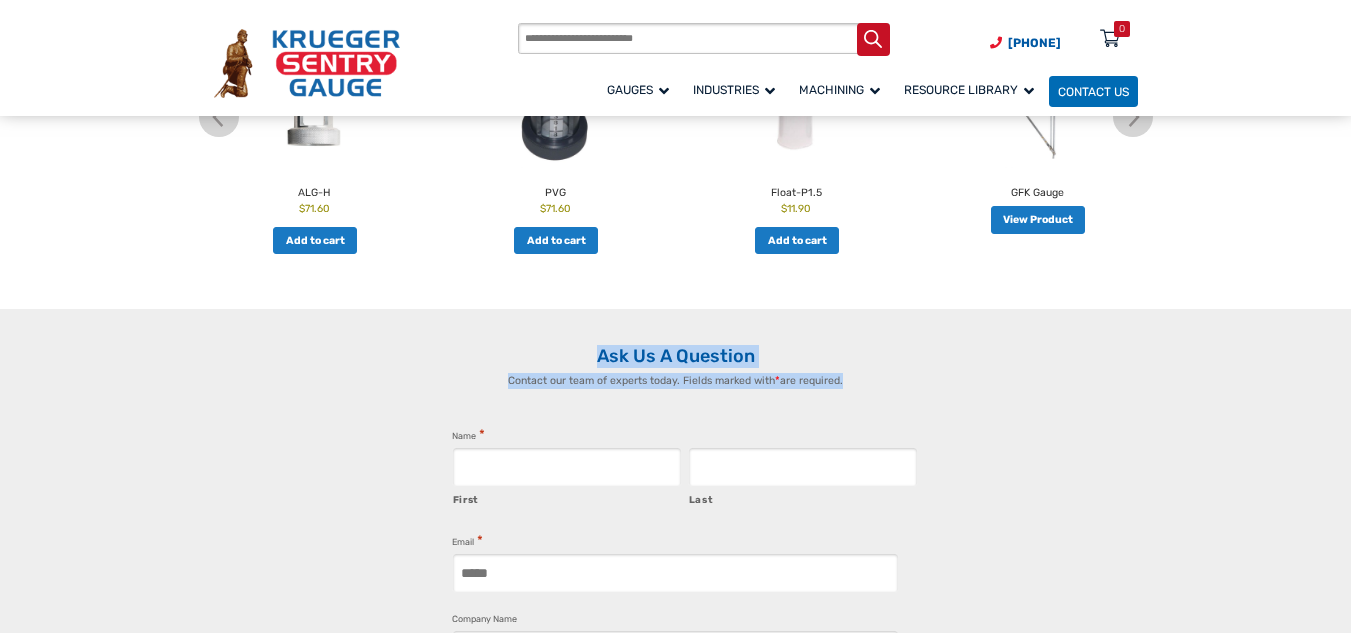 drag, startPoint x: 840, startPoint y: 380, endPoint x: 559, endPoint y: 336, distance: 284.42398 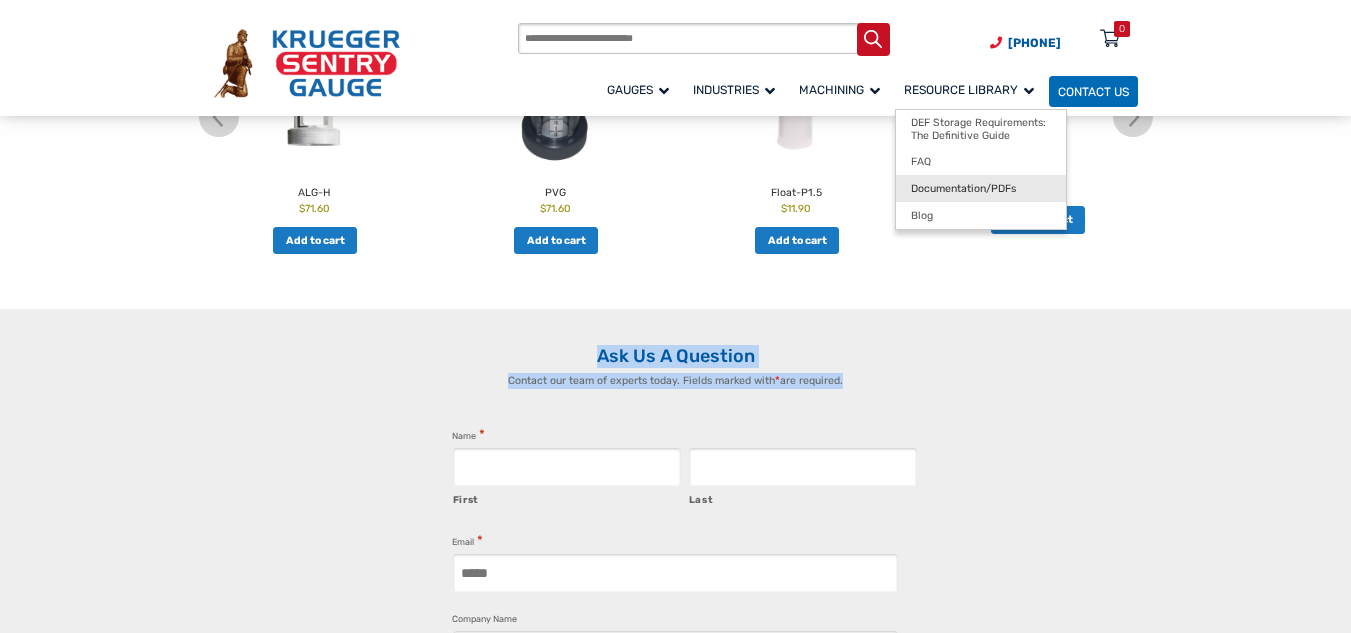 click on "Documentation/PDFs" at bounding box center (963, 188) 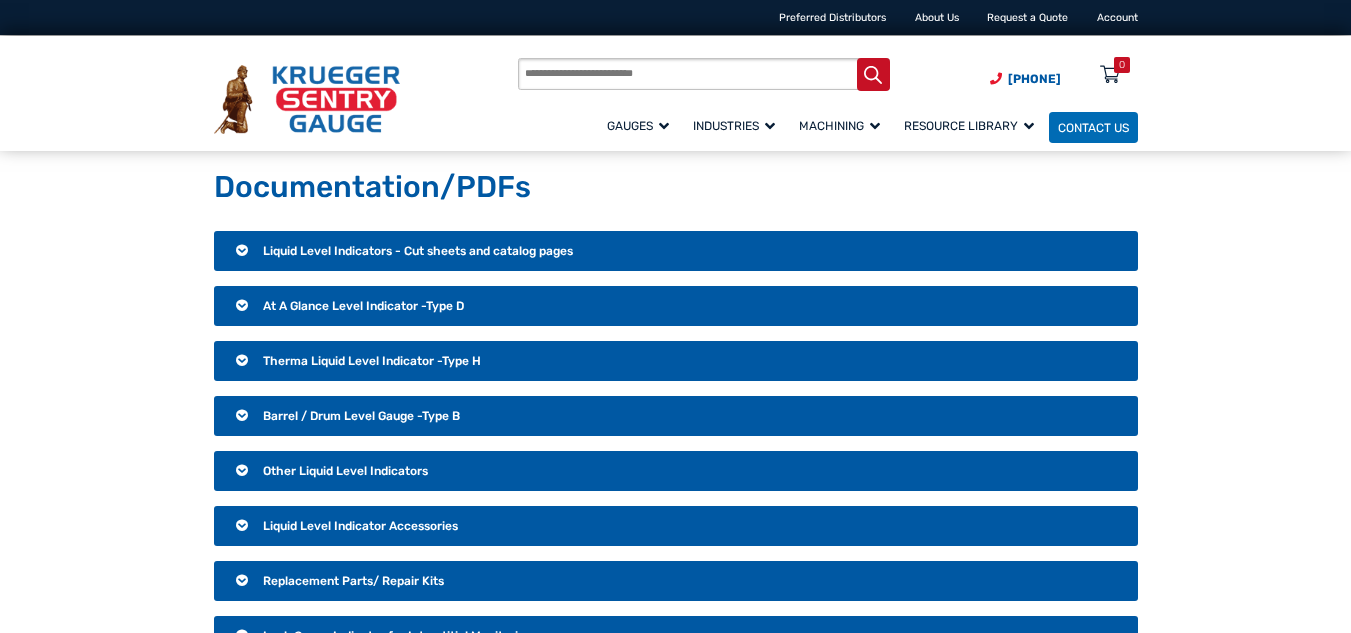 scroll, scrollTop: 0, scrollLeft: 0, axis: both 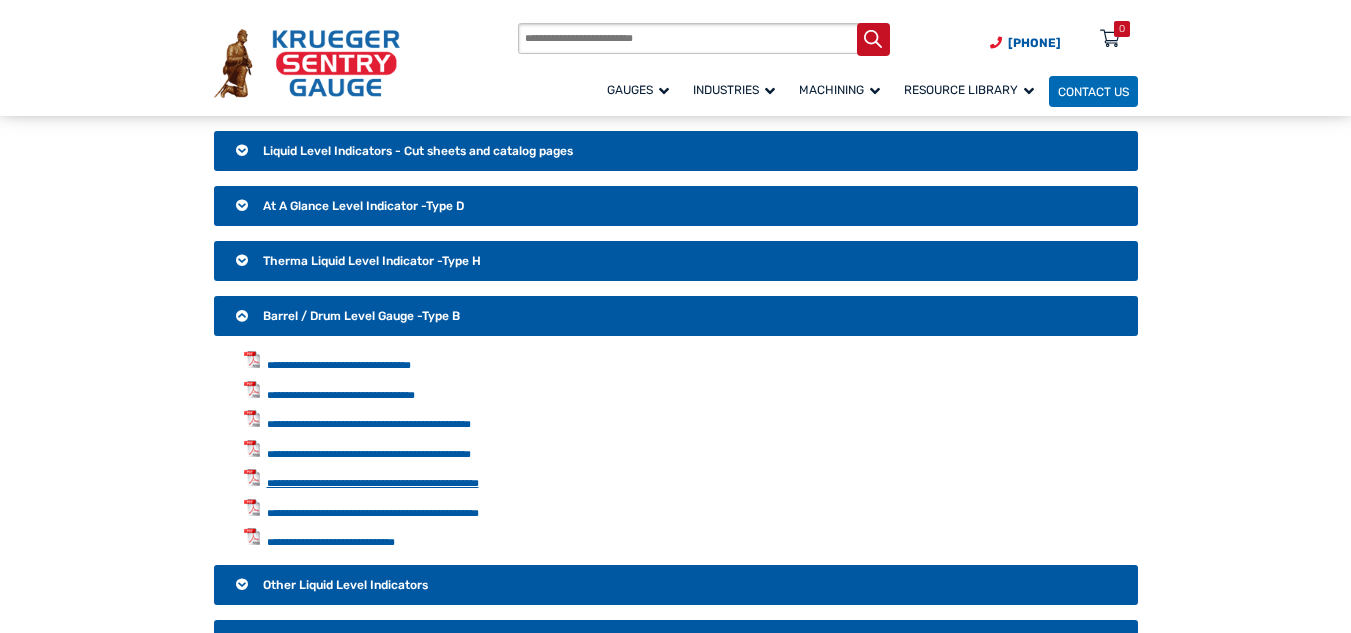 click on "**********" at bounding box center [373, 483] 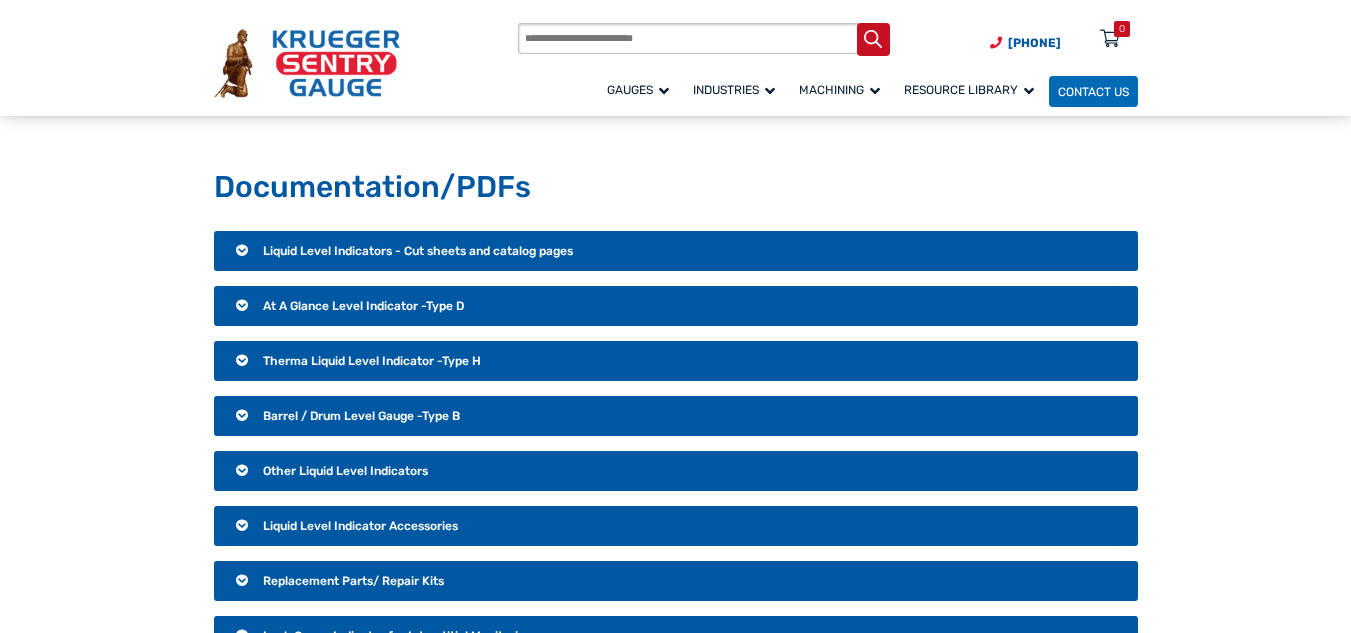 scroll, scrollTop: 100, scrollLeft: 0, axis: vertical 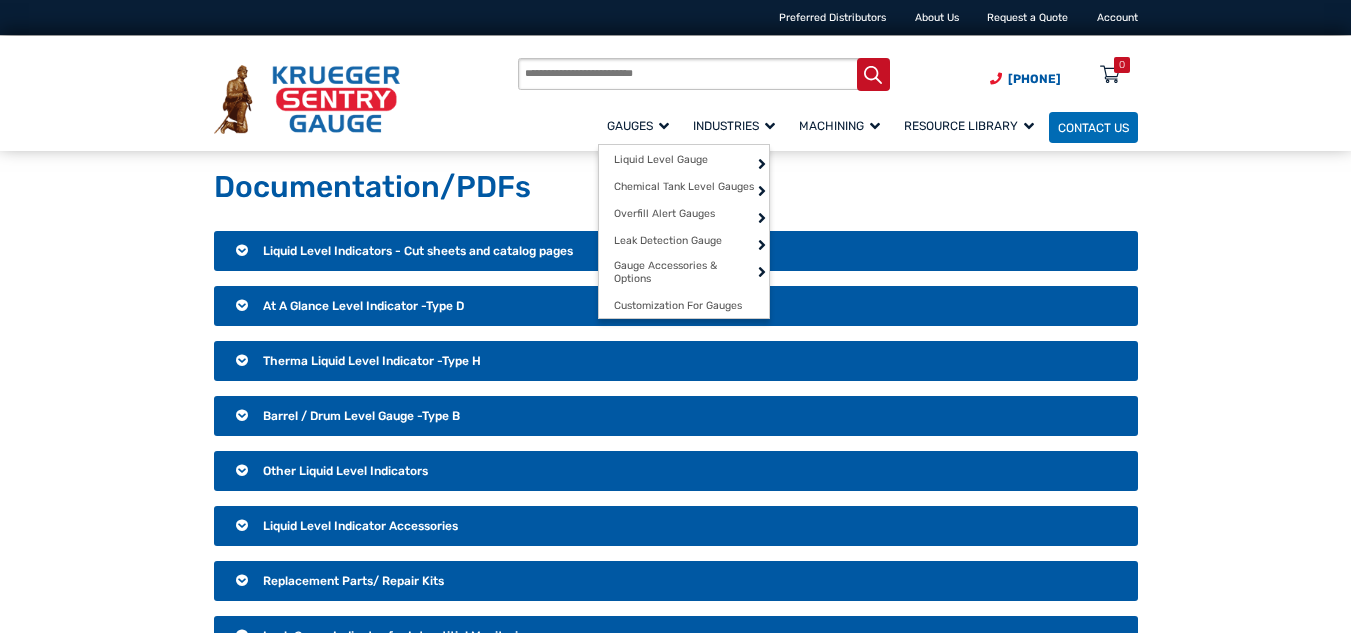 click on "Gauges" at bounding box center [638, 126] 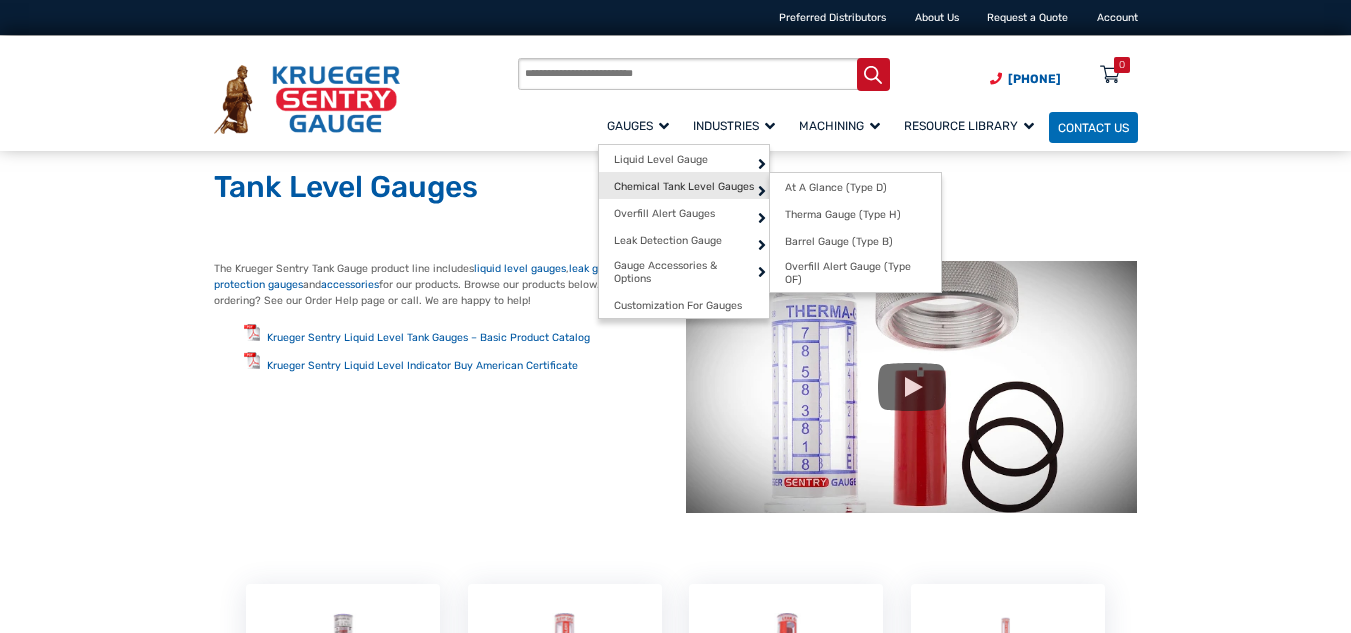 scroll, scrollTop: 0, scrollLeft: 0, axis: both 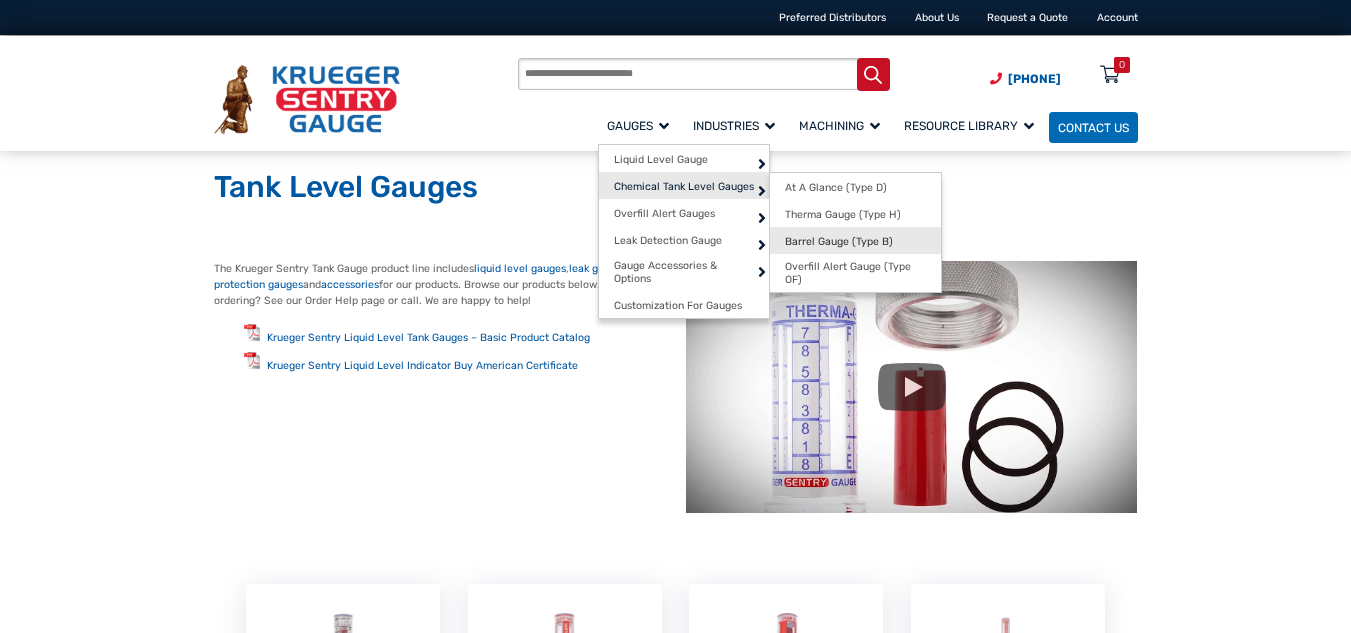 click on "Barrel Gauge (Type B)" at bounding box center [839, 241] 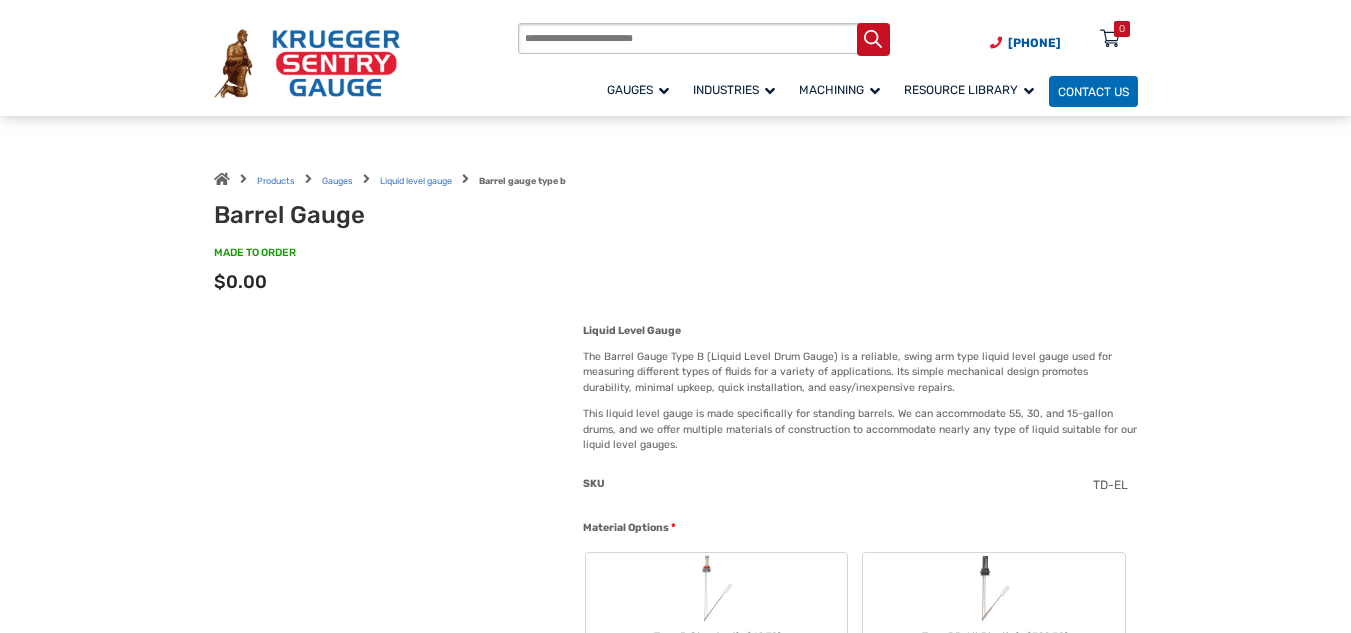 scroll, scrollTop: 200, scrollLeft: 0, axis: vertical 